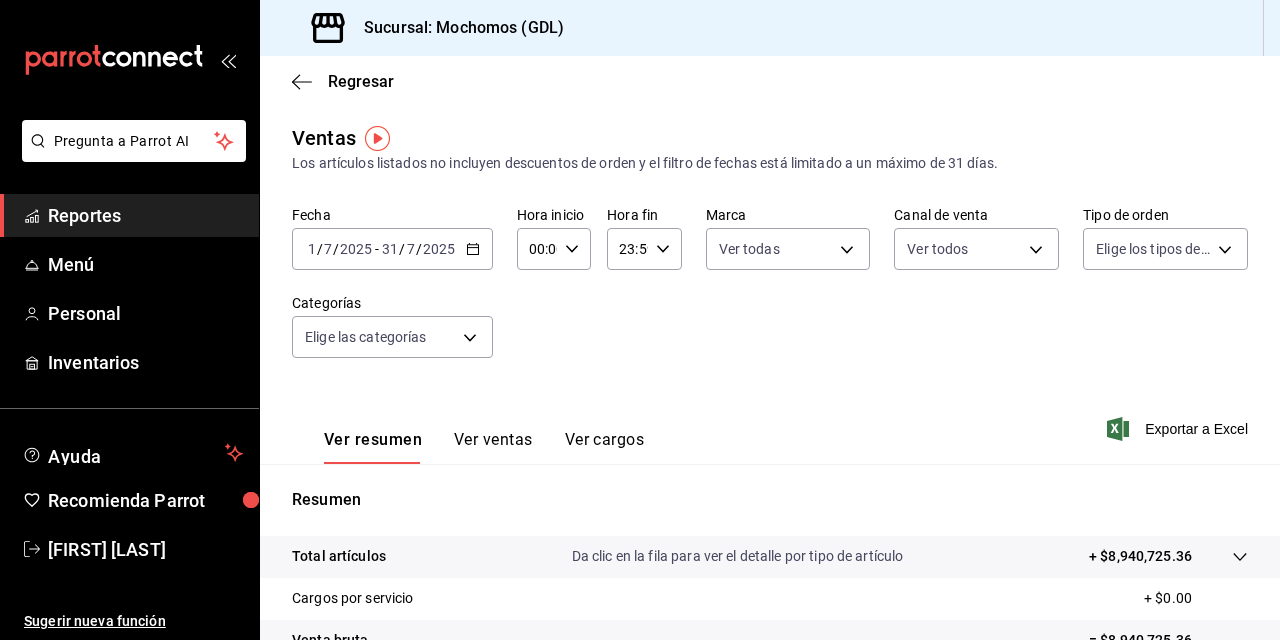 scroll, scrollTop: 0, scrollLeft: 0, axis: both 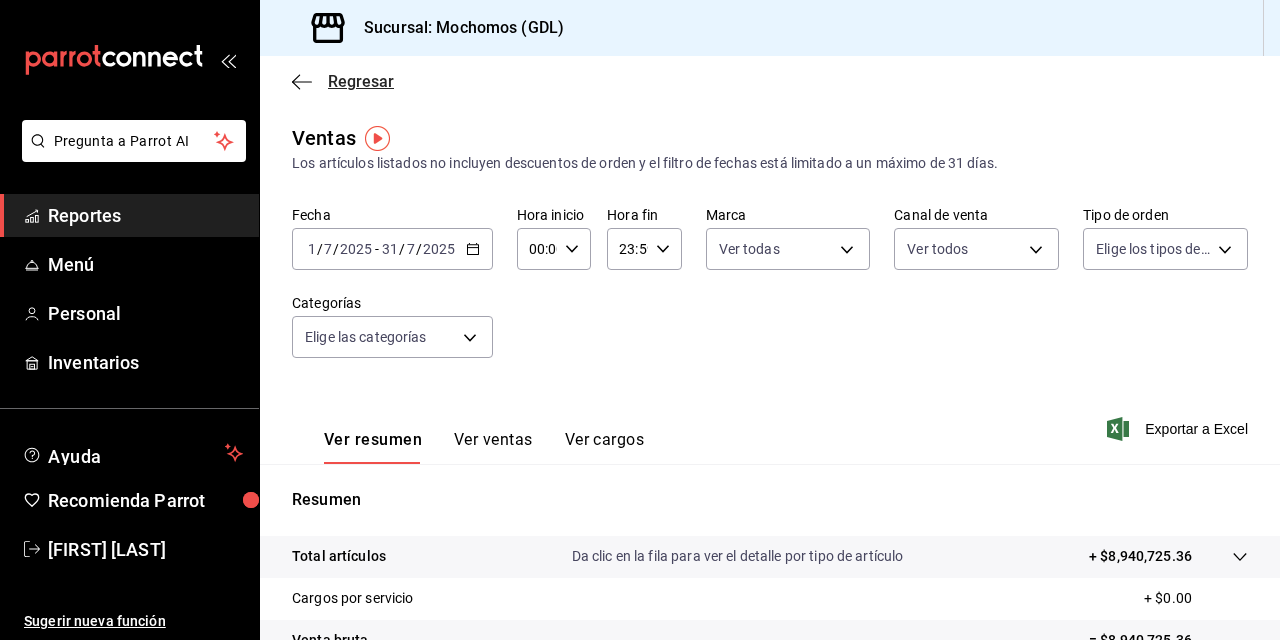 click 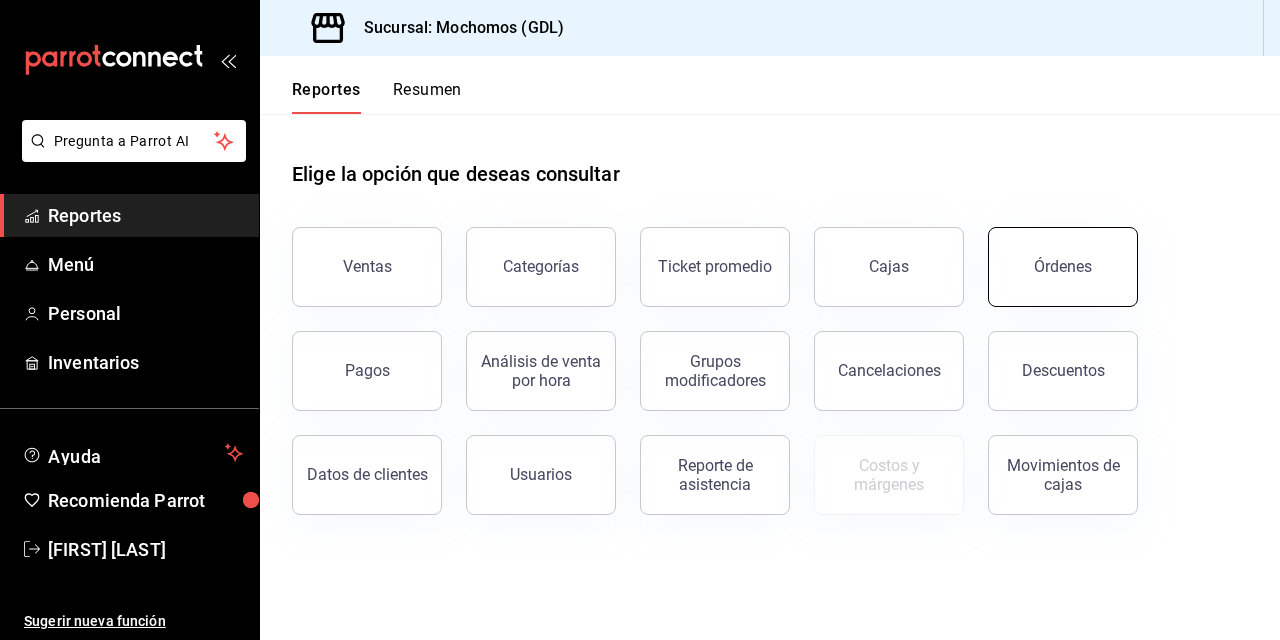 click on "Órdenes" at bounding box center (1063, 266) 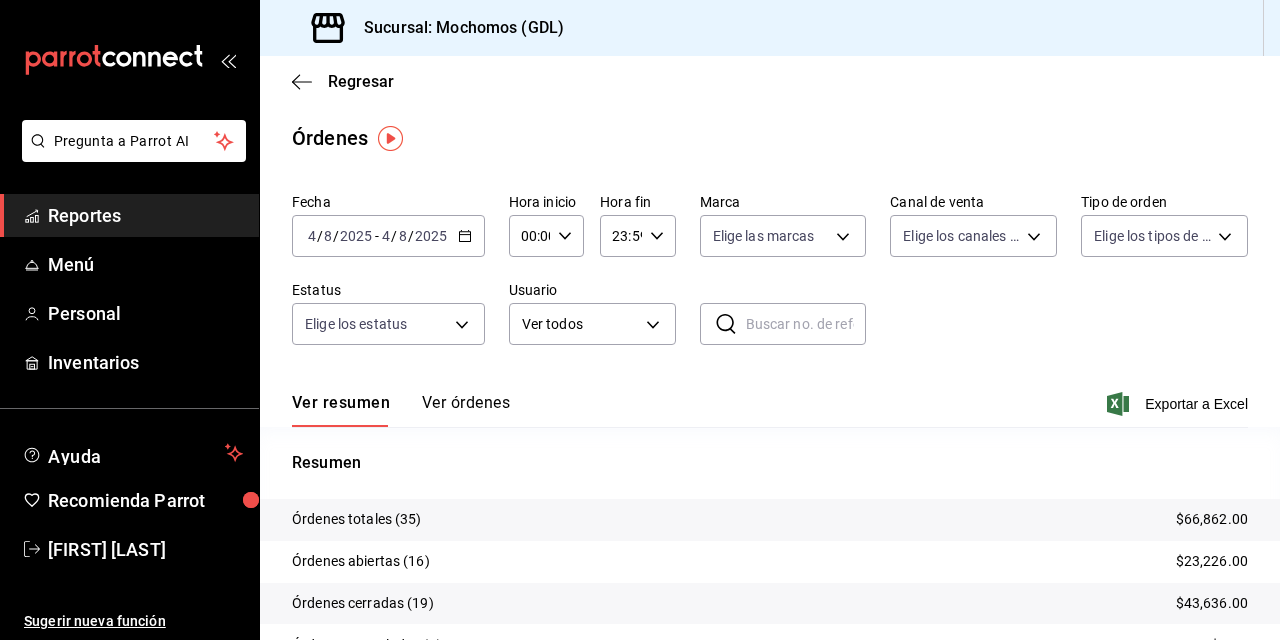 click 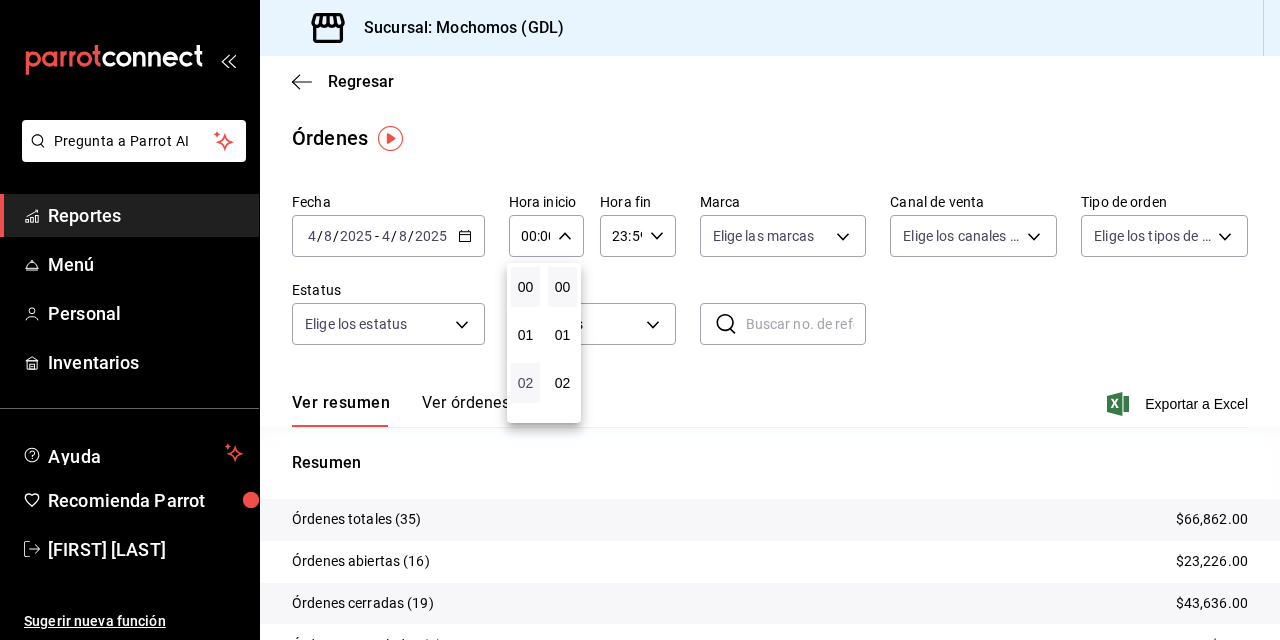 click on "02" at bounding box center (525, 383) 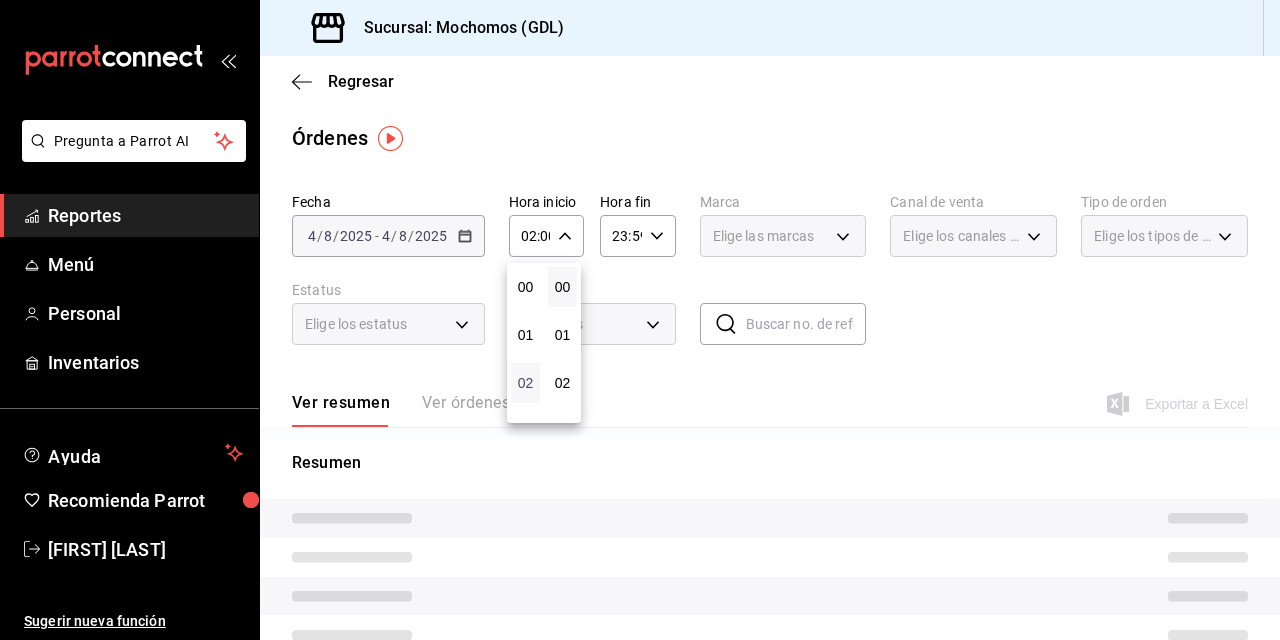 type 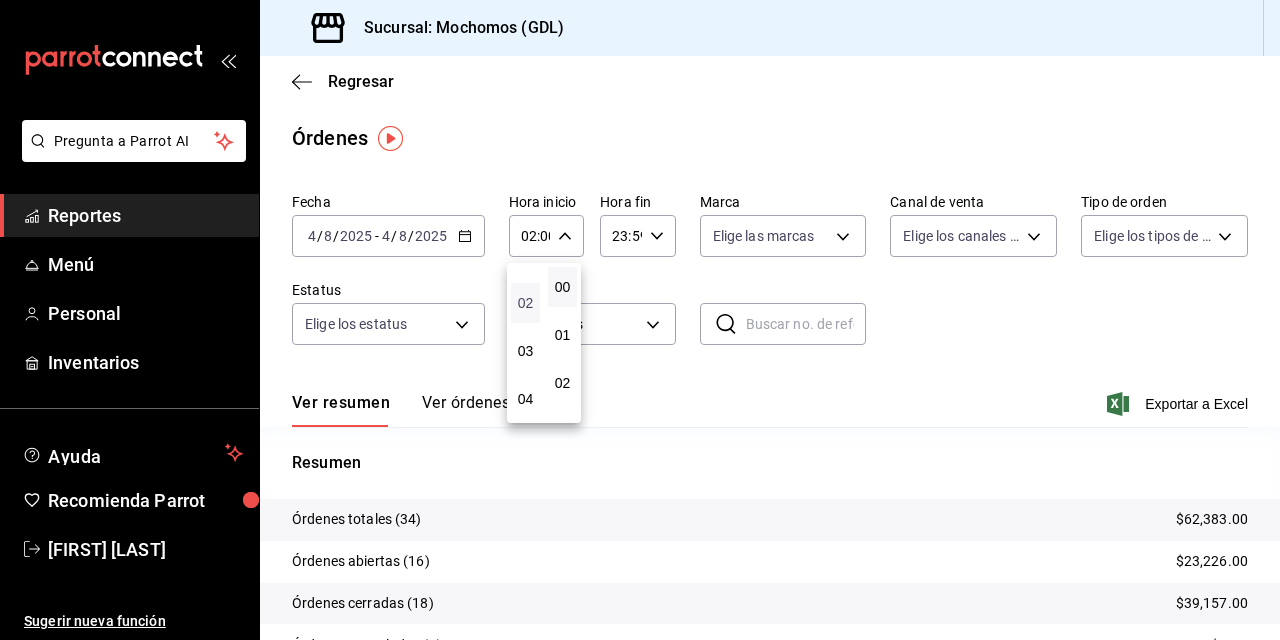 scroll, scrollTop: 120, scrollLeft: 0, axis: vertical 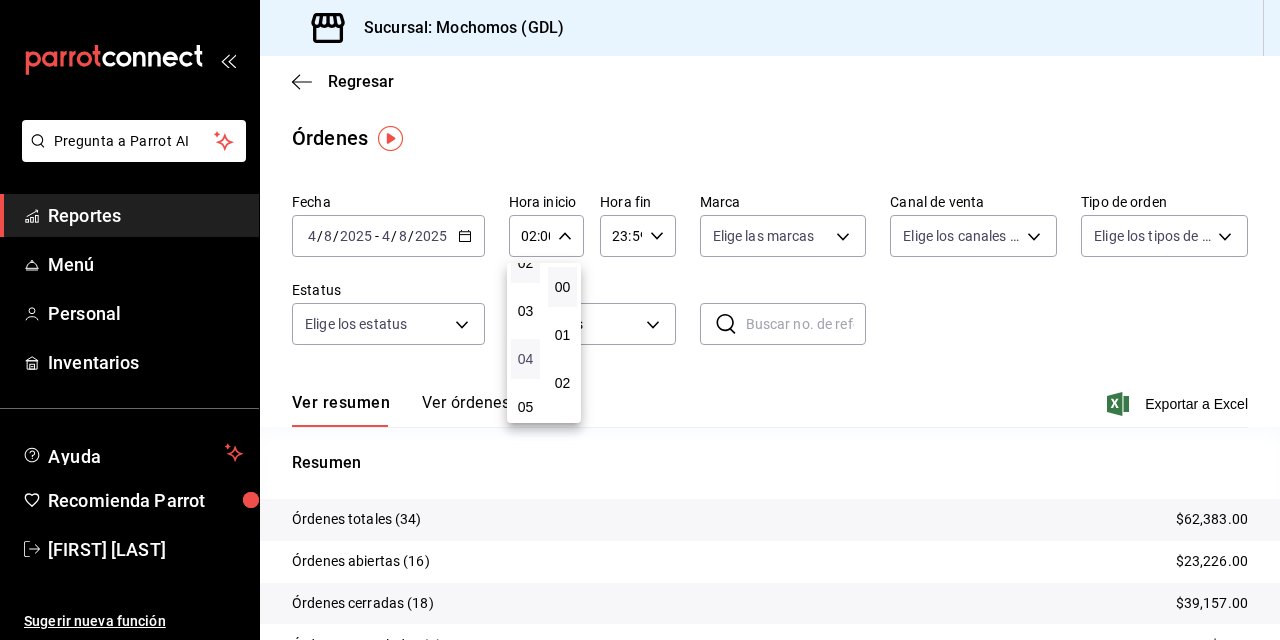 click on "04" at bounding box center [525, 359] 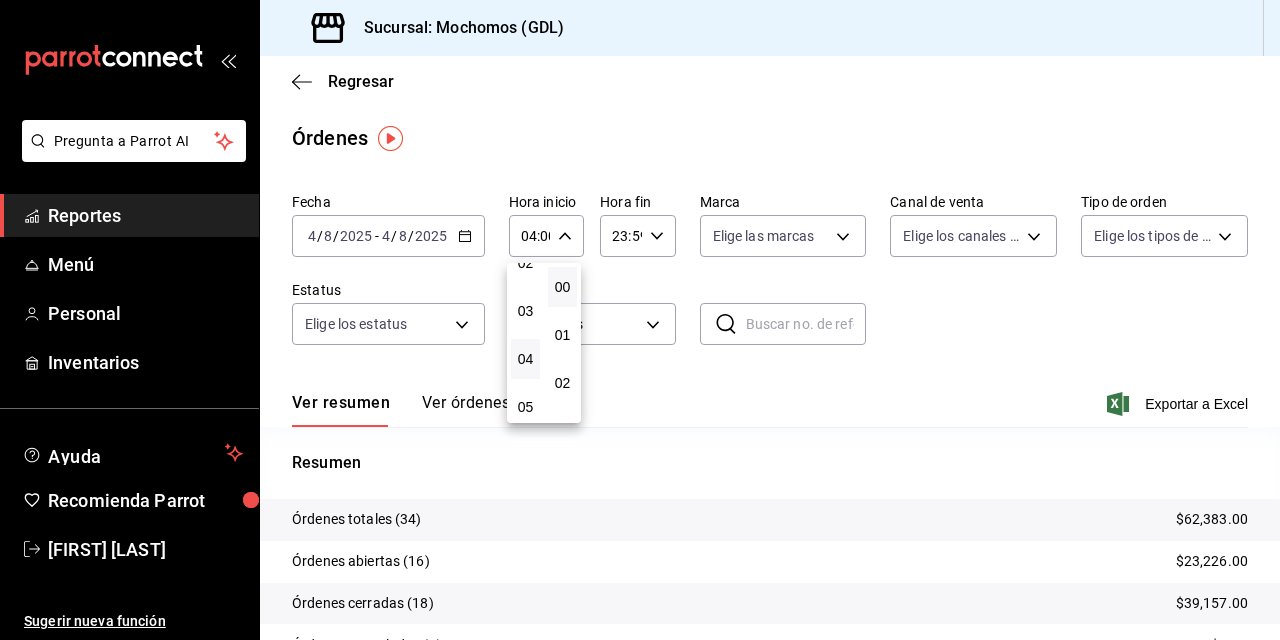 click at bounding box center (640, 320) 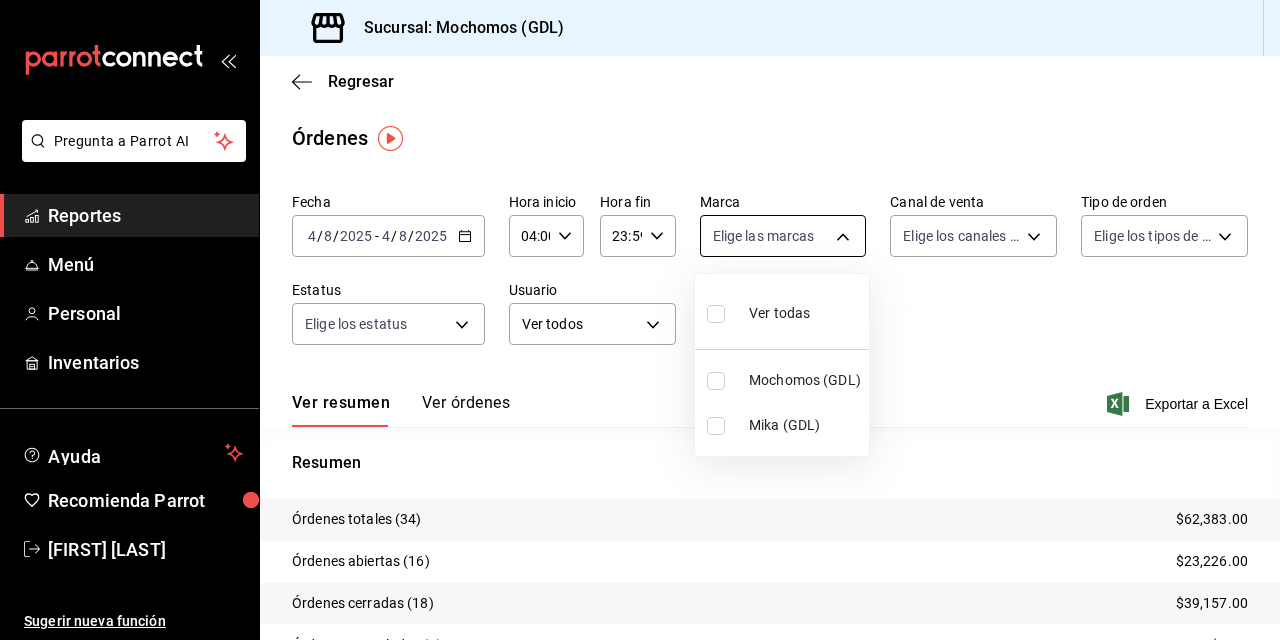 click on "Pregunta a Parrot AI Reportes   Menú   Personal   Inventarios   Ayuda Recomienda Parrot   [FIRST] [LAST]   Sugerir nueva función   Sucursal: Mochomos ([CITY]) Regresar Órdenes Fecha 2025-08-04 4 / 8 / 2025 - 2025-08-04 4 / 8 / 2025 Hora inicio 04:00 Hora inicio Hora fin 23:59 Hora fin Marca Elige las marcas Canal de venta Elige los canales de venta Tipo de orden Elige los tipos de orden Estatus Elige los estatus Usuario Ver todos ALL ​ ​ Ver resumen Ver órdenes Exportar a Excel Resumen Órdenes totales (34) $62,383.00 Órdenes abiertas (16) $23,226.00 Órdenes cerradas (18) $39,157.00 Órdenes canceladas (0) $0.00 Órdenes negadas (0) $0.00 ¿Quieres ver el consumo promedio por orden y comensal? Ve al reporte de Ticket promedio Pregunta a Parrot AI Reportes   Menú   Personal   Inventarios   Ayuda Recomienda Parrot   [FIRST] [LAST]   Sugerir nueva función   GANA 1 MES GRATIS EN TU SUSCRIPCIÓN AQUÍ Ver video tutorial Ir a video Visitar centro de ayuda ([PHONE]) soporte@parrotsoftware.io ([PHONE])" at bounding box center (640, 320) 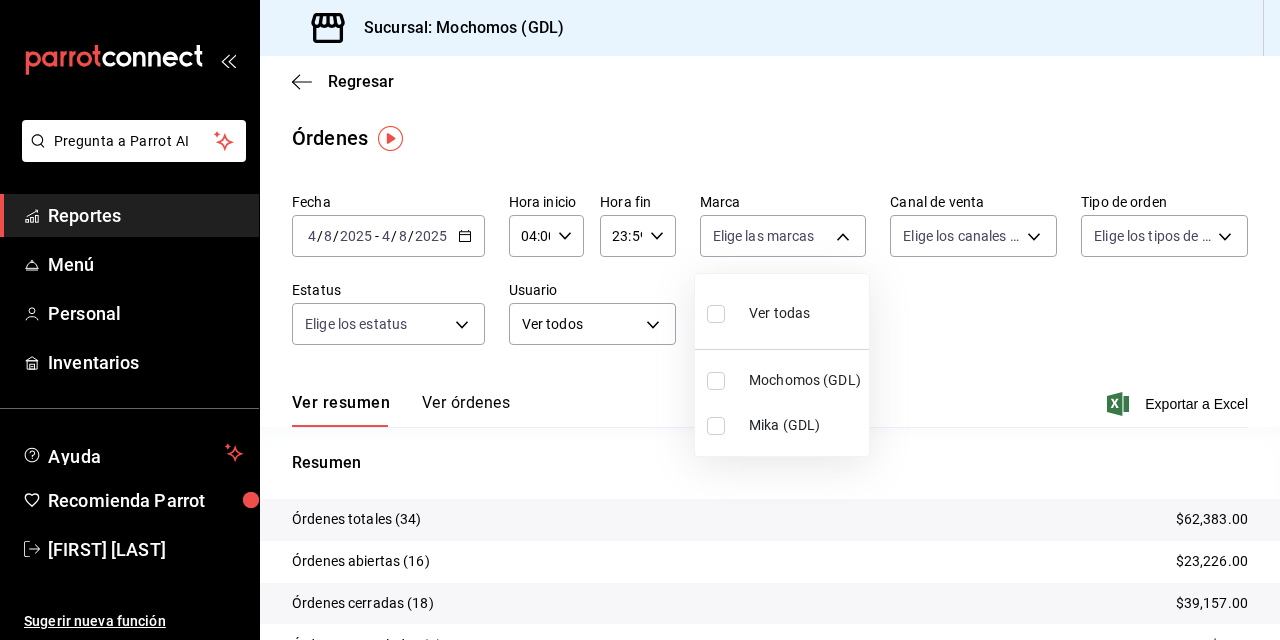 click at bounding box center (716, 381) 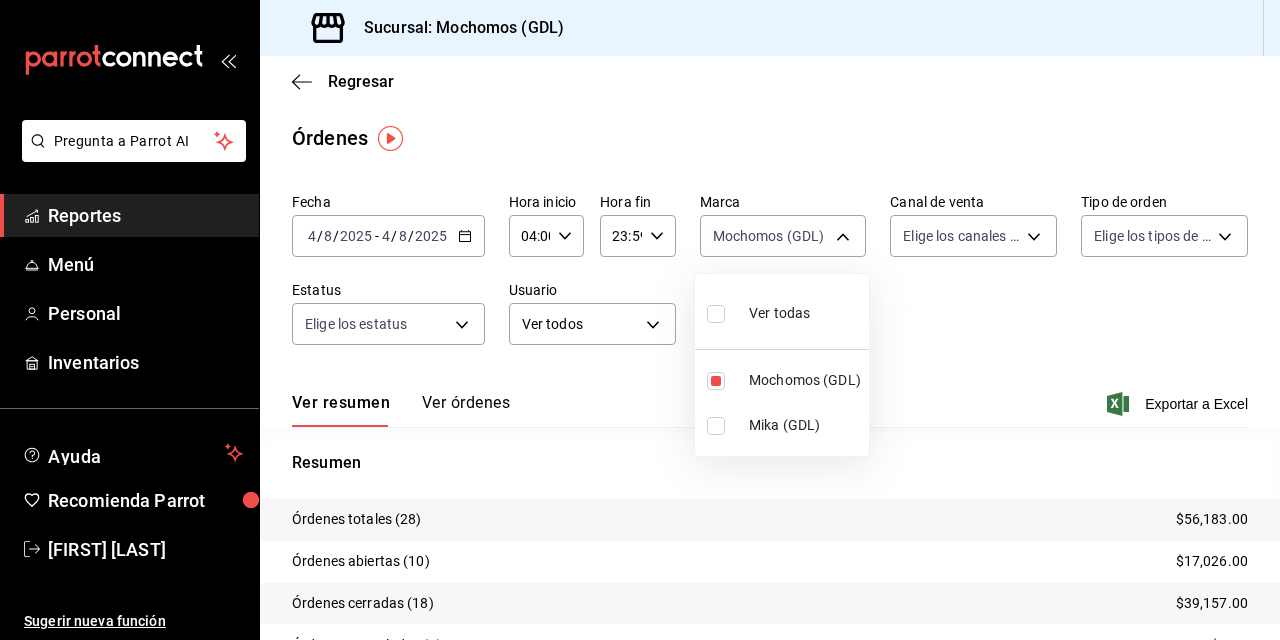 click at bounding box center [640, 320] 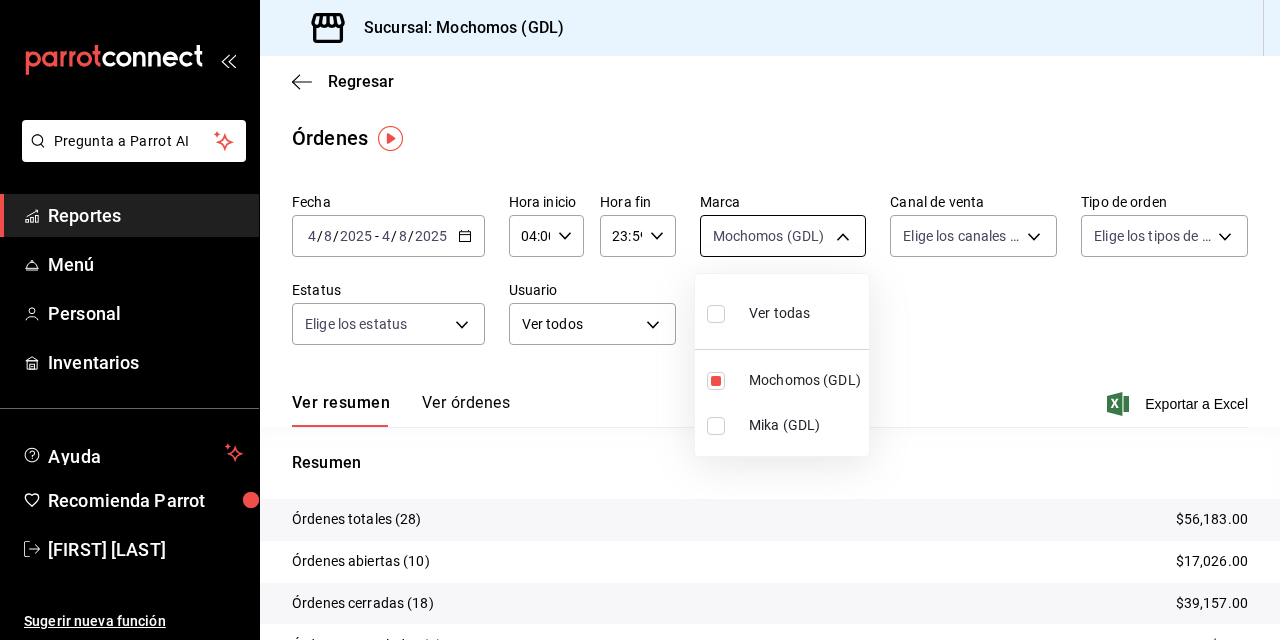 click on "Pregunta a Parrot AI Reportes   Menú   Personal   Inventarios   Ayuda Recomienda Parrot   [FIRST] [LAST]   Sugerir nueva función   Sucursal: Mochomos ([CITY]) Regresar Órdenes Fecha 2025-08-04 4 / 8 / 2025 - 2025-08-04 4 / 8 / 2025 Hora inicio 04:00 Hora inicio Hora fin 23:59 Hora fin Marca Mochomos ([CITY]) 36c25d4a-7cb0-456c-a434-e981d54830bc Canal de venta Elige los canales de venta Tipo de orden Elige los tipos de orden Estatus Elige los estatus Usuario Ver todos ALL ​ ​ Ver resumen Ver órdenes Exportar a Excel Resumen Órdenes totales (28) $56,183.00 Órdenes abiertas (10) $17,026.00 Órdenes cerradas (18) $39,157.00 Órdenes canceladas (0) $0.00 Órdenes negadas (0) $0.00 ¿Quieres ver el consumo promedio por orden y comensal? Ve al reporte de Ticket promedio Pregunta a Parrot AI Reportes   Menú   Personal   Inventarios   Ayuda Recomienda Parrot   [FIRST] [LAST]   Sugerir nueva función   GANA 1 MES GRATIS EN TU SUSCRIPCIÓN AQUÍ Ver video tutorial Ir a video Visitar centro de ayuda ([PHONE]) Ver todas" at bounding box center [640, 320] 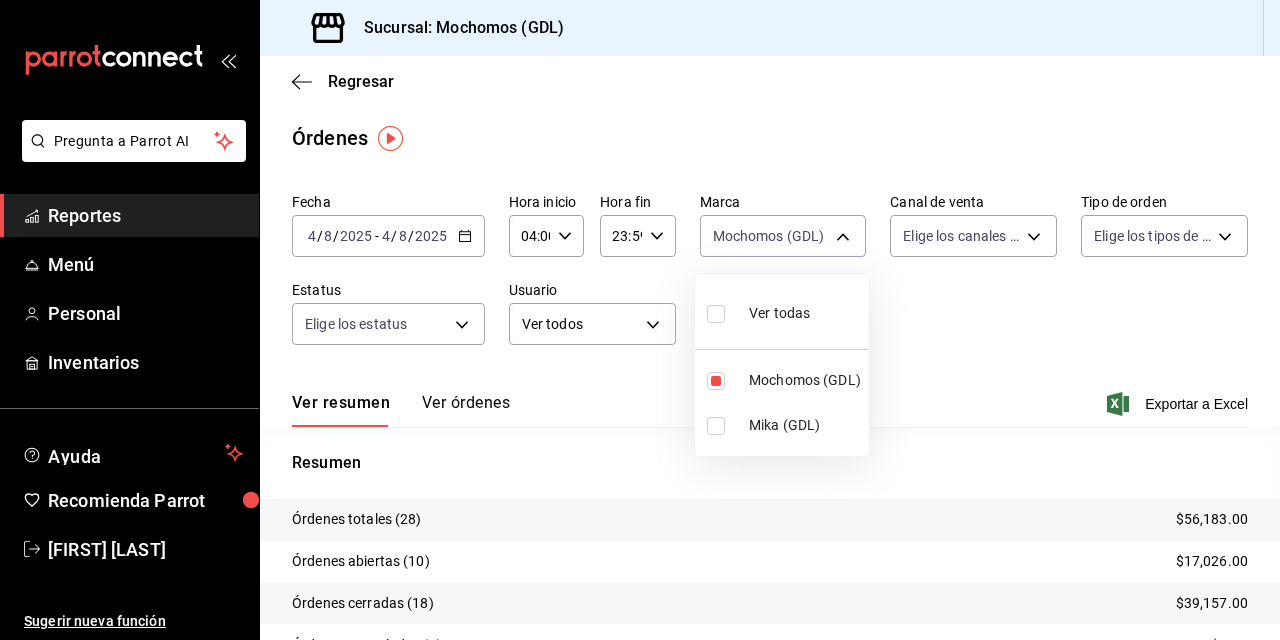 click at bounding box center [716, 426] 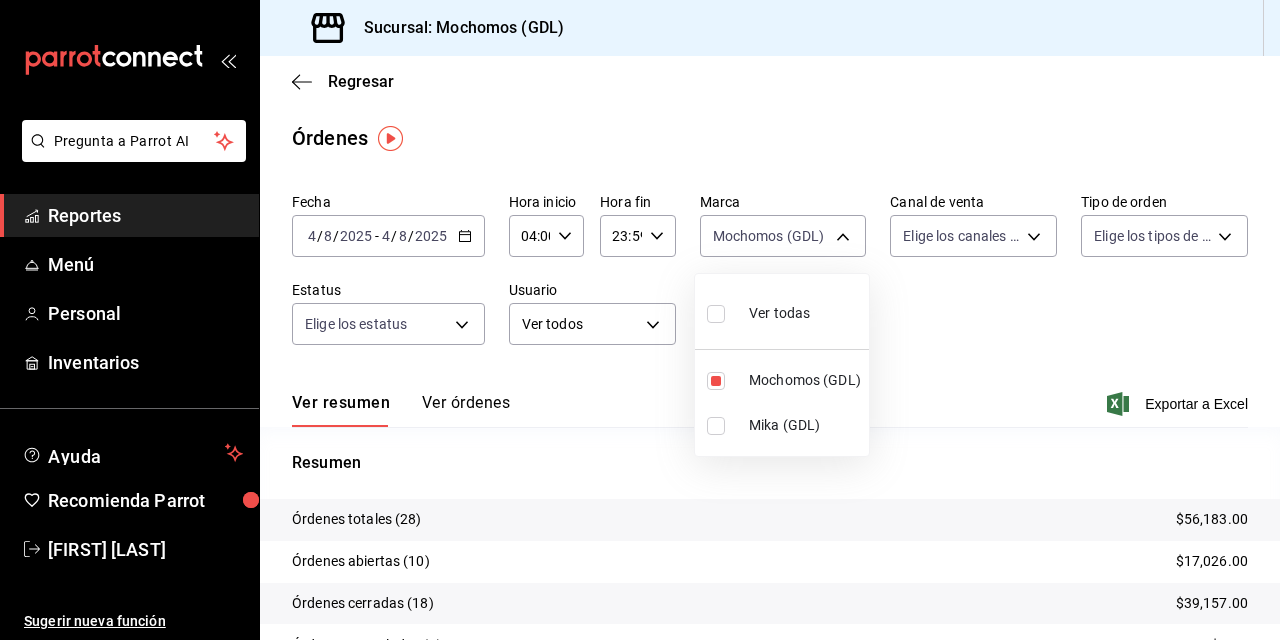 checkbox on "true" 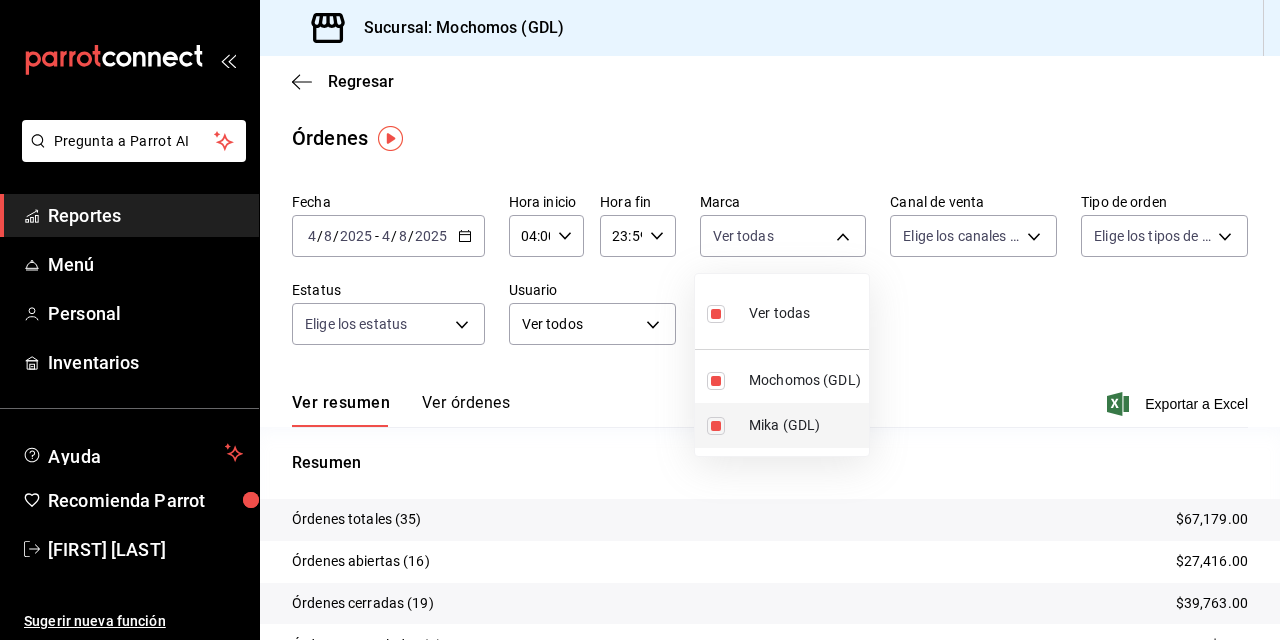 click at bounding box center [716, 426] 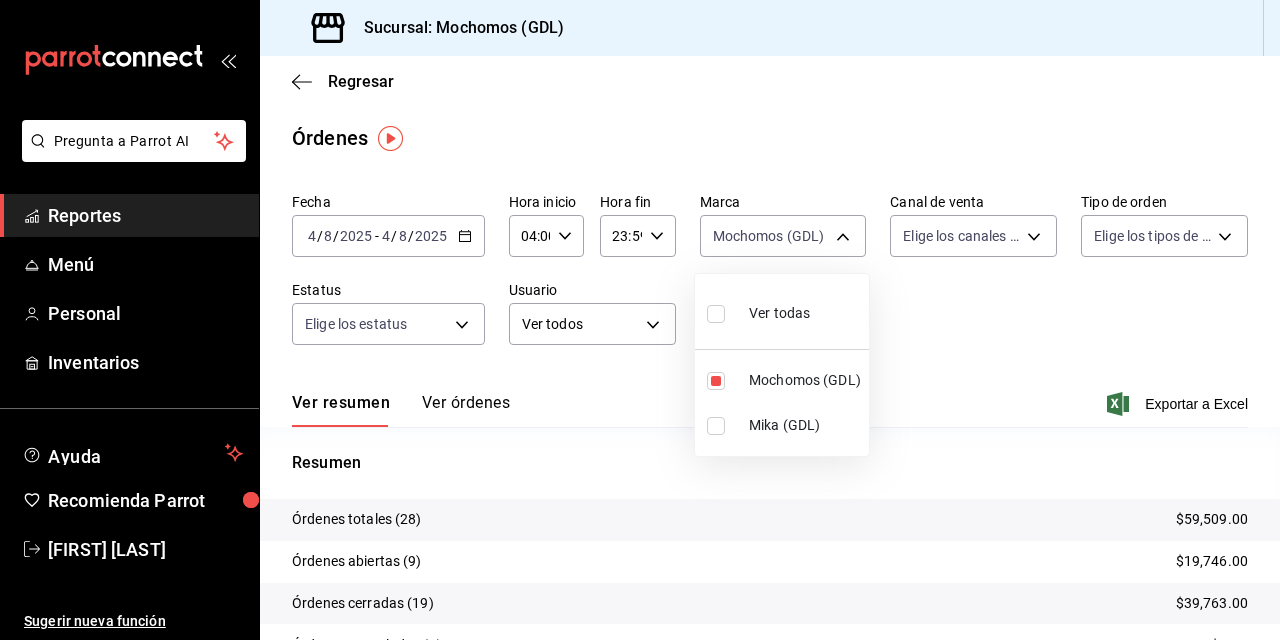 click at bounding box center [640, 320] 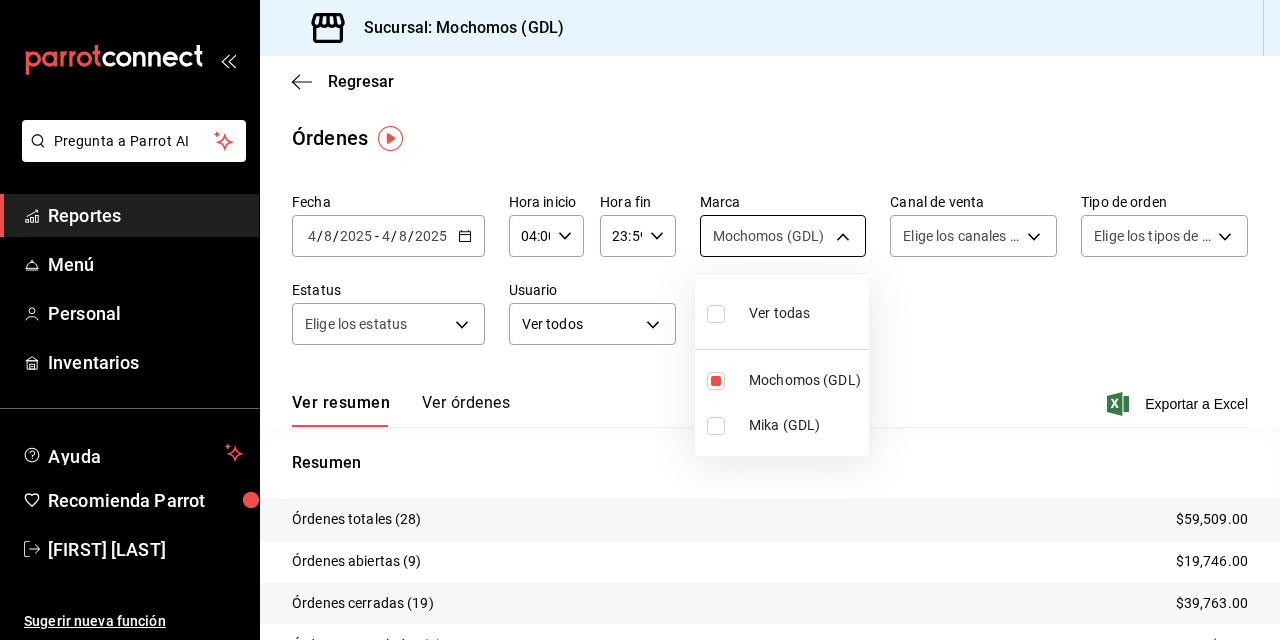 click on "Pregunta a Parrot AI Reportes   Menú   Personal   Inventarios   Ayuda Recomienda Parrot   [FIRST] [LAST]   Sugerir nueva función   Sucursal: Mochomos ([CITY]) Regresar Órdenes Fecha 2025-08-04 4 / 8 / 2025 - 2025-08-04 4 / 8 / 2025 Hora inicio 04:00 Hora inicio Hora fin 23:59 Hora fin Marca Mochomos ([CITY]) 36c25d4a-7cb0-456c-a434-e981d54830bc Canal de venta Elige los canales de venta Tipo de orden Elige los tipos de orden Estatus Elige los estatus Usuario Ver todos ALL ​ ​ Ver resumen Ver órdenes Exportar a Excel Resumen Órdenes totales (28) $59,509.00 Órdenes abiertas (9) $19,746.00 Órdenes cerradas (19) $39,763.00 Órdenes canceladas (0) $0.00 Órdenes negadas (0) $0.00 ¿Quieres ver el consumo promedio por orden y comensal? Ve al reporte de Ticket promedio Pregunta a Parrot AI Reportes   Menú   Personal   Inventarios   Ayuda Recomienda Parrot   [FIRST] [LAST]   Sugerir nueva función   GANA 1 MES GRATIS EN TU SUSCRIPCIÓN AQUÍ Ver video tutorial Ir a video Visitar centro de ayuda ([PHONE]) Ver todas" at bounding box center [640, 320] 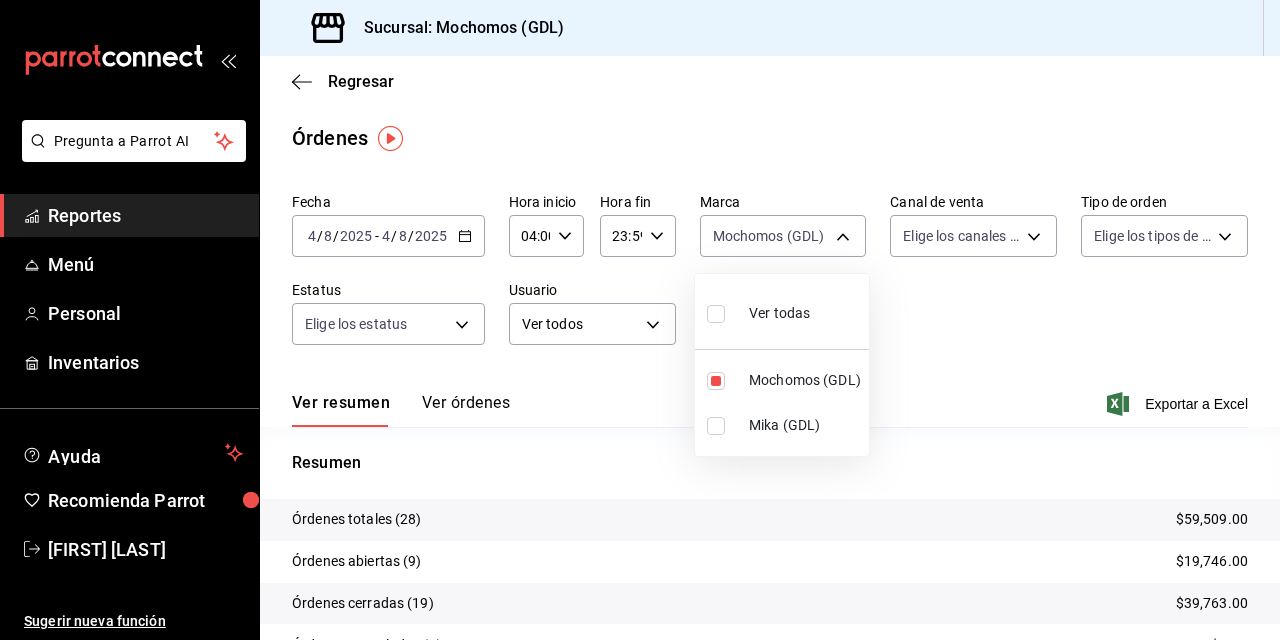 click at bounding box center (716, 426) 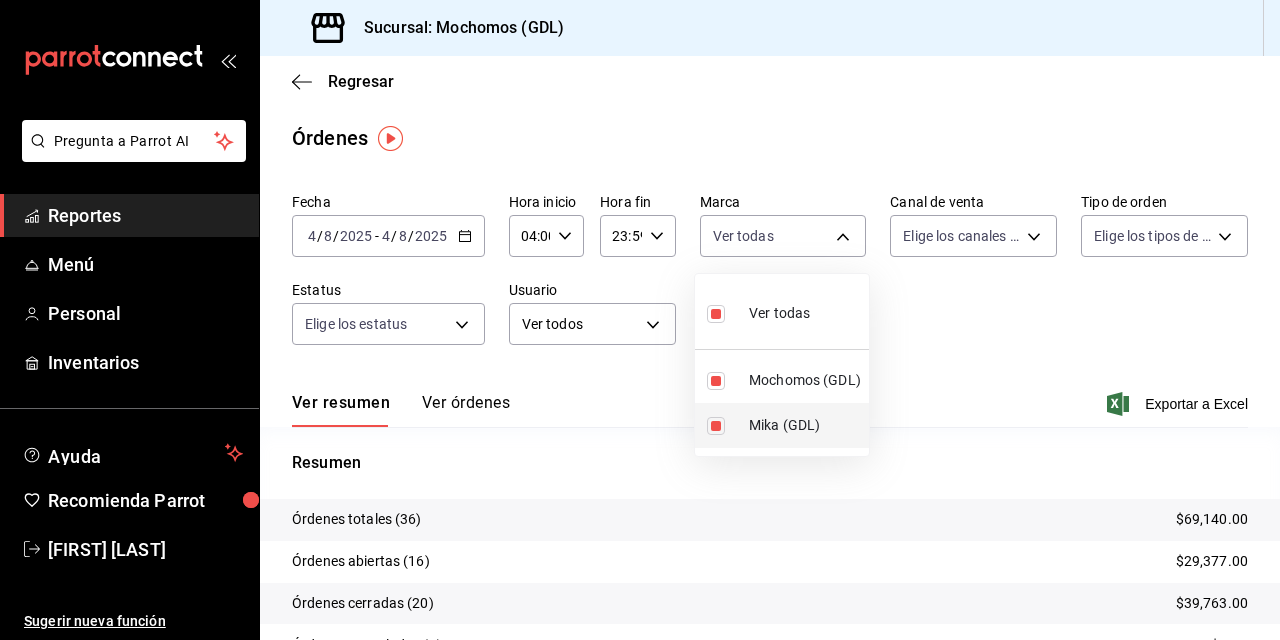 click at bounding box center [716, 426] 